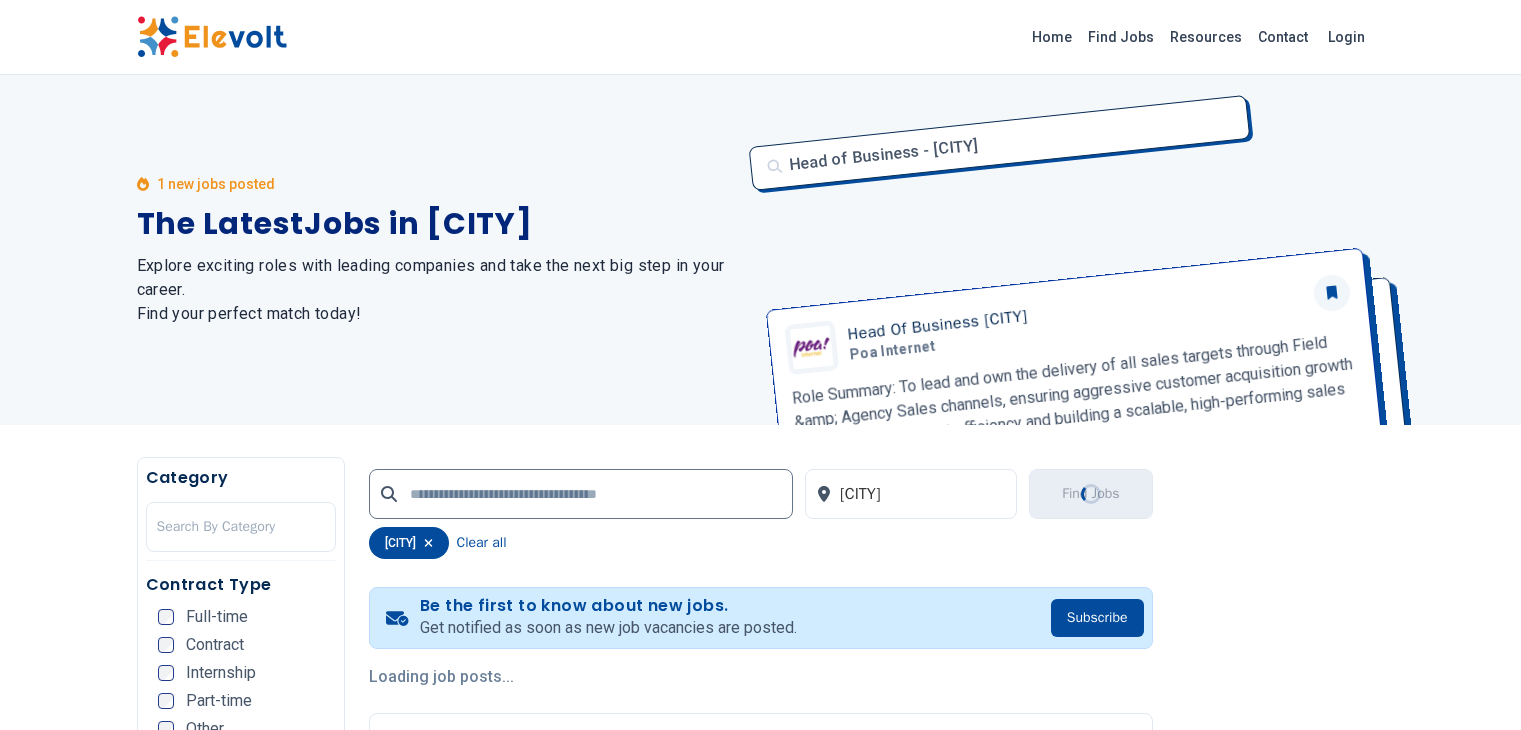 scroll, scrollTop: 0, scrollLeft: 0, axis: both 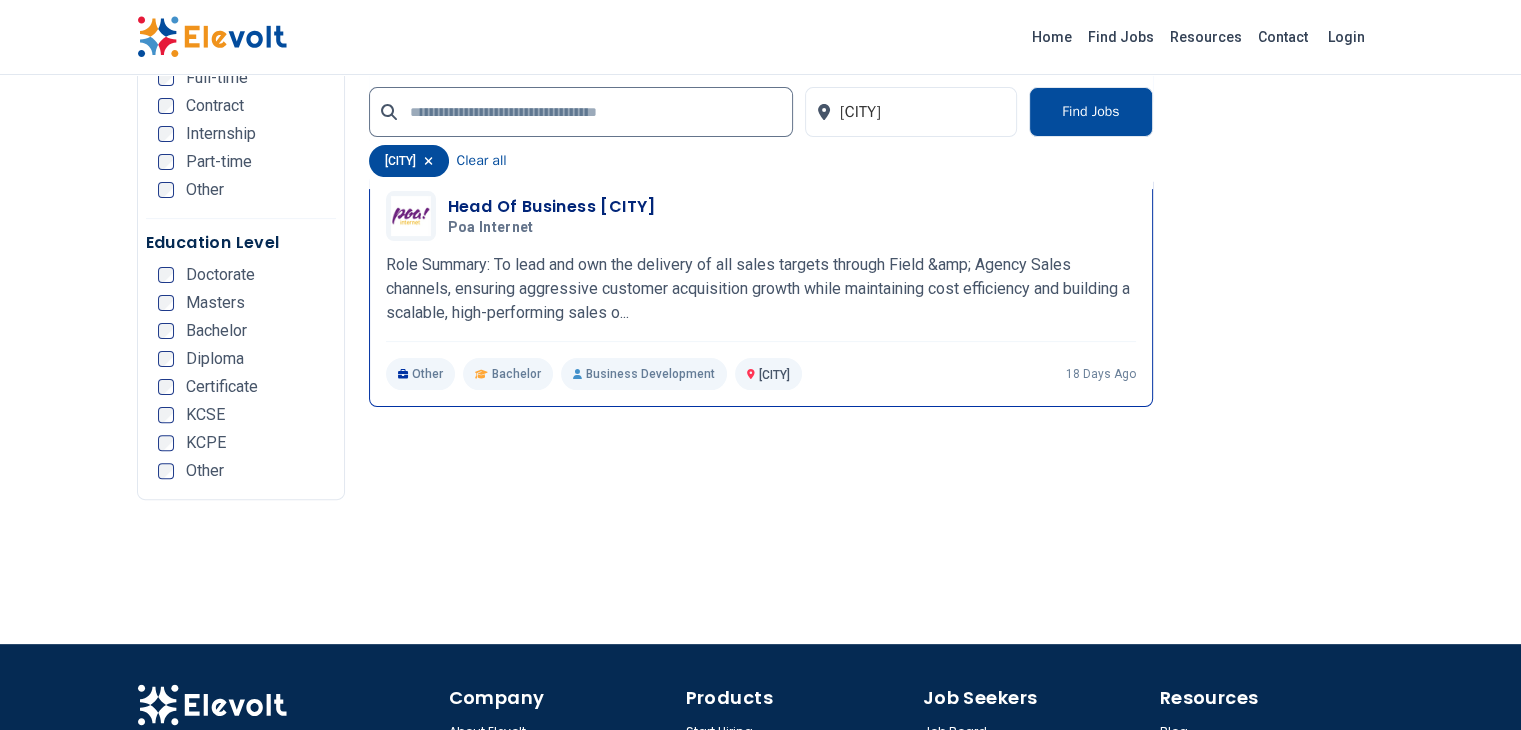 click on "Role Summary:
To lead and own the delivery of all sales targets through Field &amp; Agency Sales channels, ensuring aggressive customer acquisition growth while maintaining cost efficiency and building a scalable, high-performing sales o..." at bounding box center (761, 289) 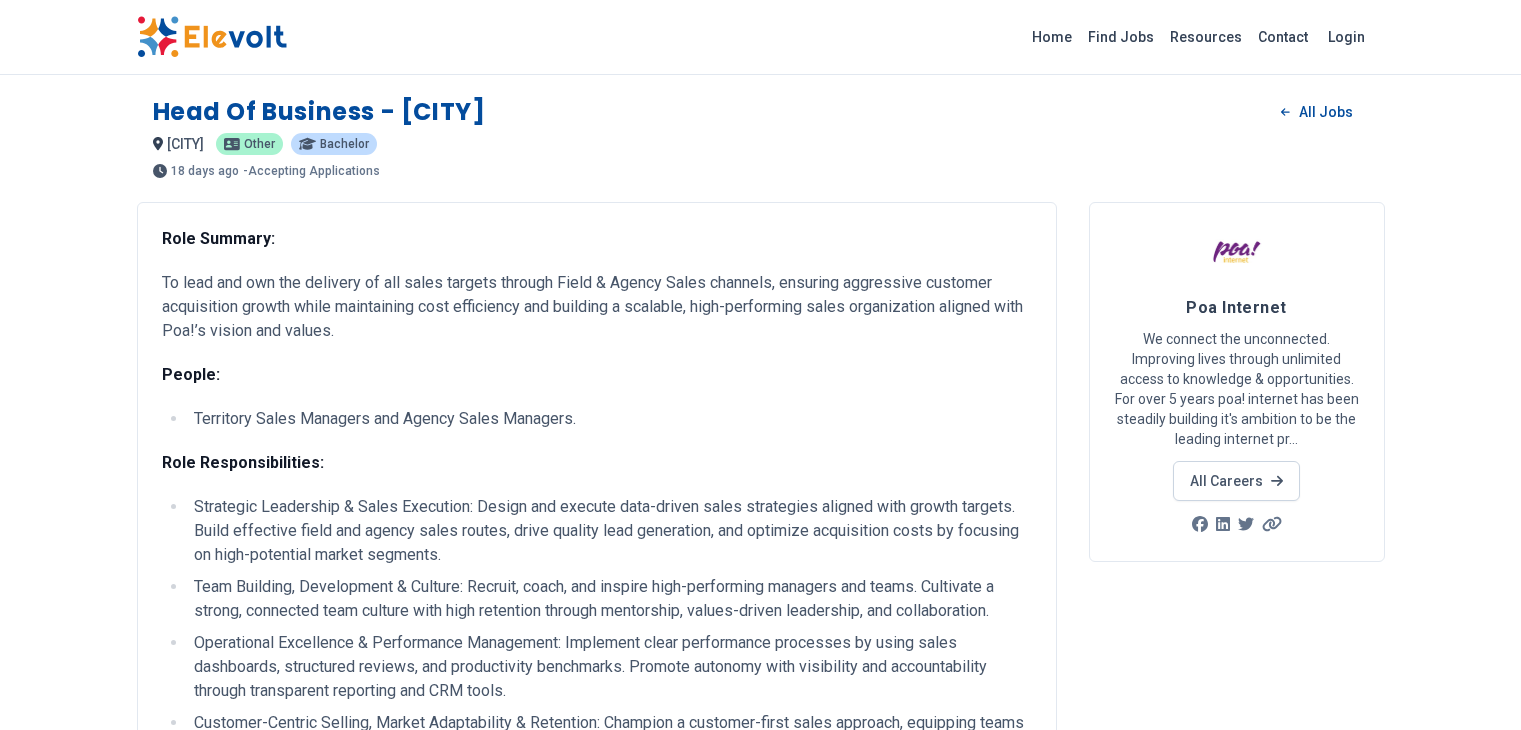 scroll, scrollTop: 0, scrollLeft: 0, axis: both 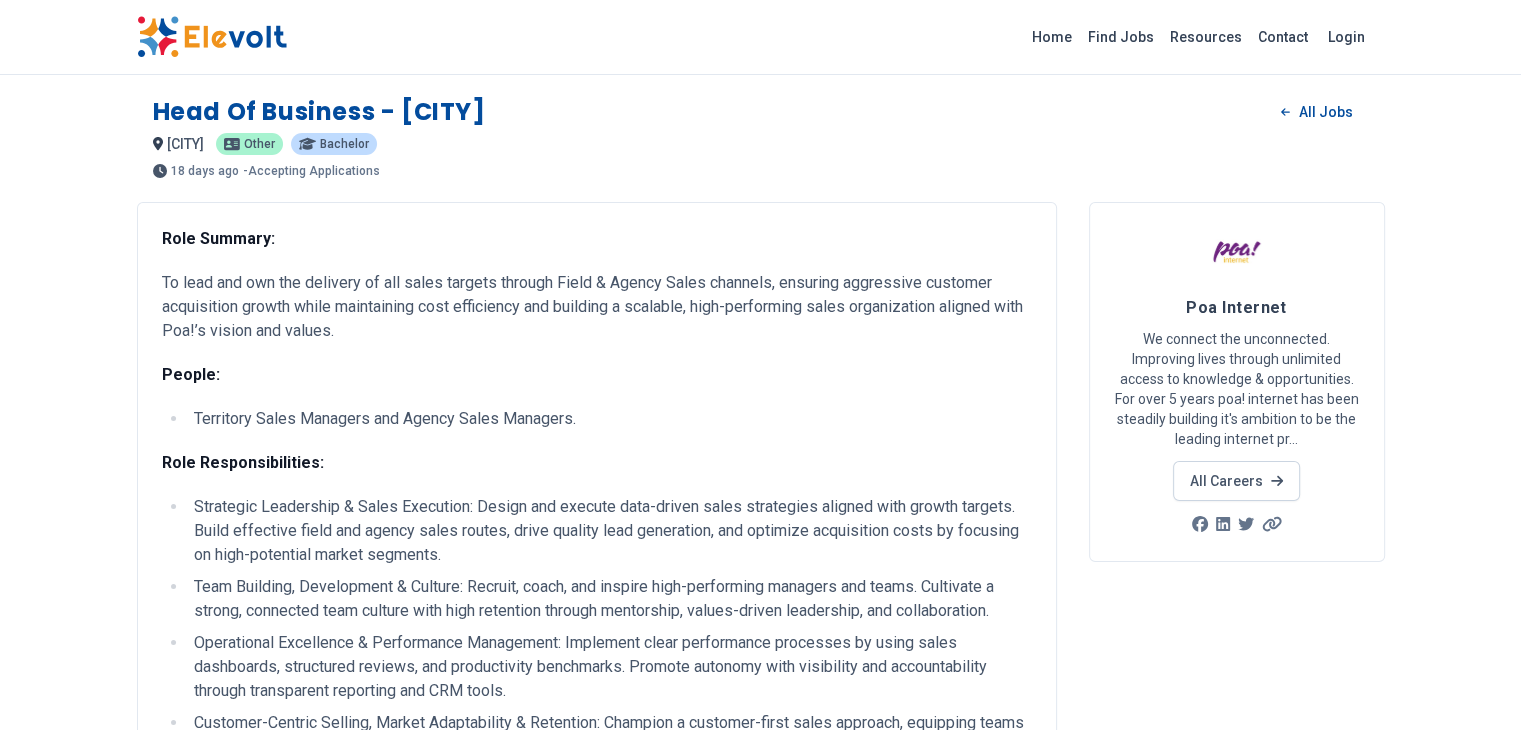 click on "Strategic Leadership & Sales Execution: Design and execute data-driven sales strategies aligned with growth targets. Build effective field and agency sales routes, drive quality lead generation, and optimize acquisition costs by focusing on high-potential market segments.
Team Building, Development & Culture: Recruit, coach, and inspire high-performing managers and teams. Cultivate a strong, connected team culture with high retention through mentorship, values-driven leadership, and collaboration.
Operational Excellence & Performance Management: Implement clear performance processes by using sales dashboards, structured reviews, and productivity benchmarks. Promote autonomy with visibility and accountability through transparent reporting and CRM tools." at bounding box center (597, 639) 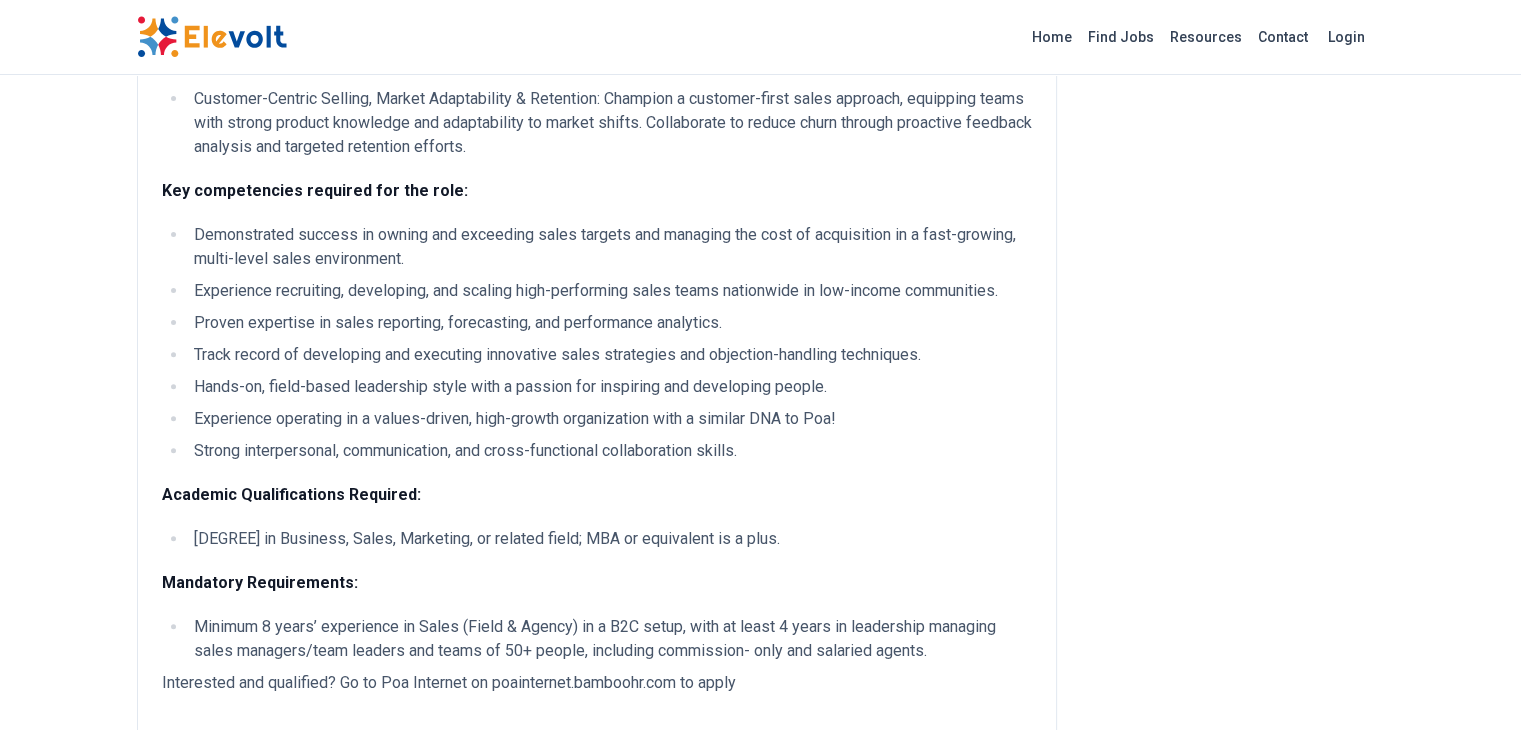 scroll, scrollTop: 1072, scrollLeft: 0, axis: vertical 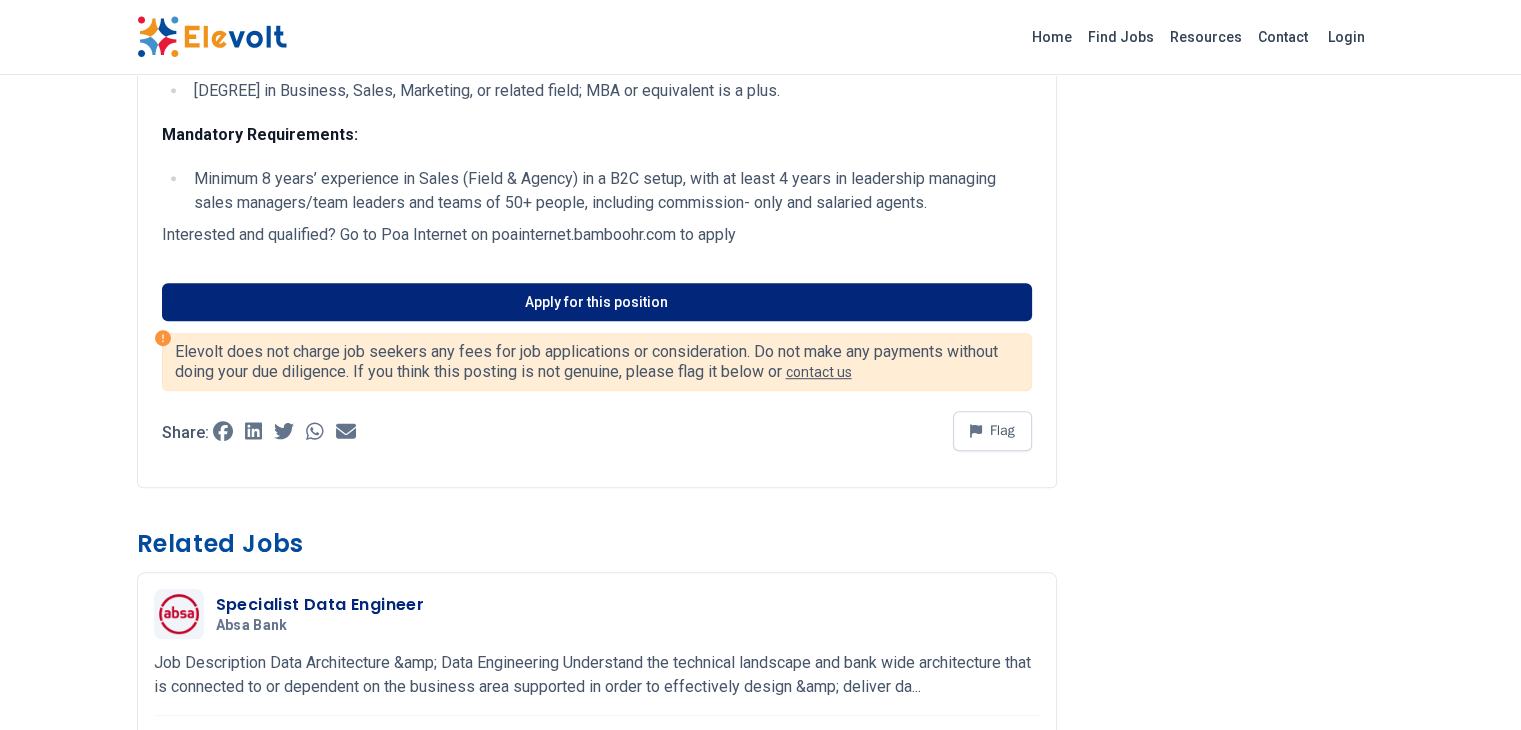 click on "Apply for this position" at bounding box center (597, 302) 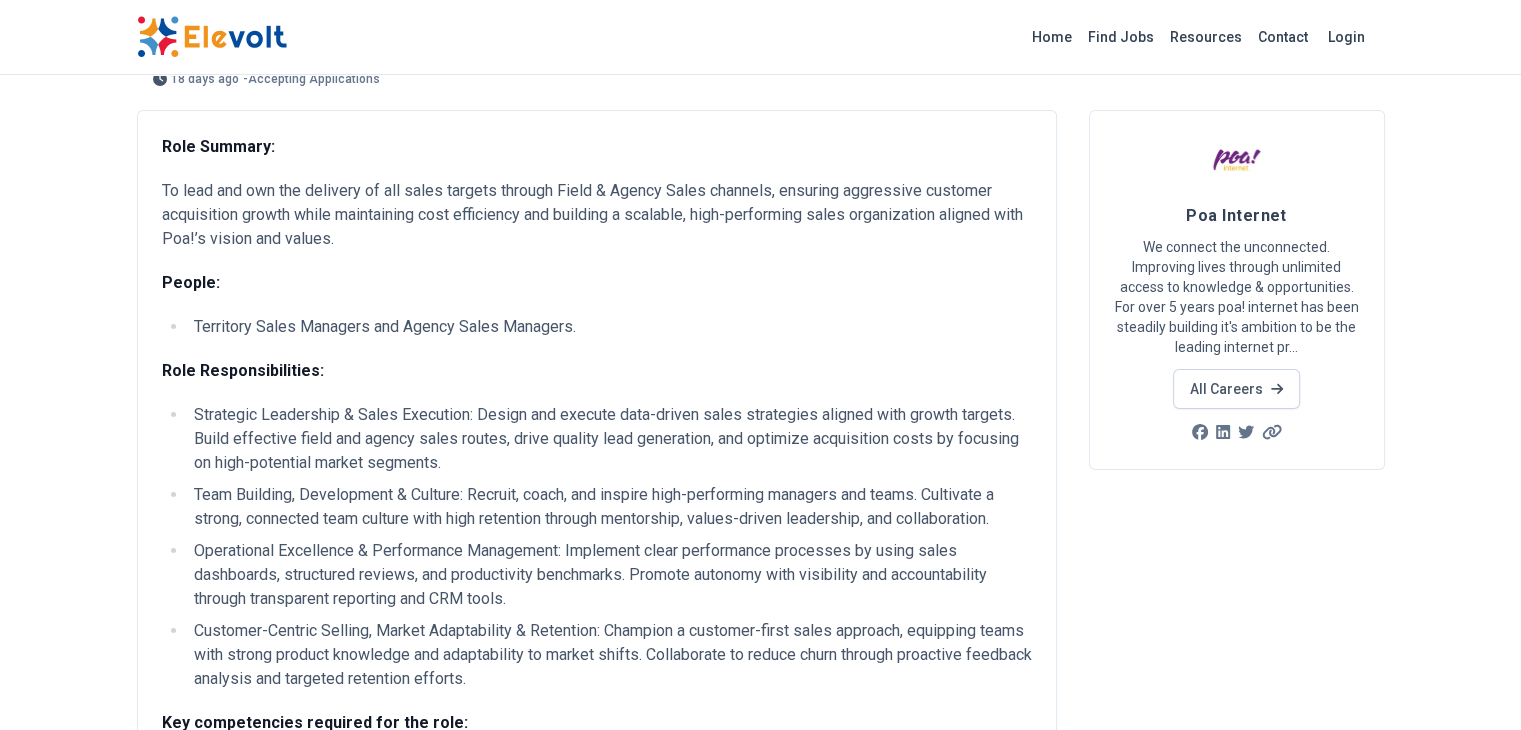 scroll, scrollTop: 0, scrollLeft: 0, axis: both 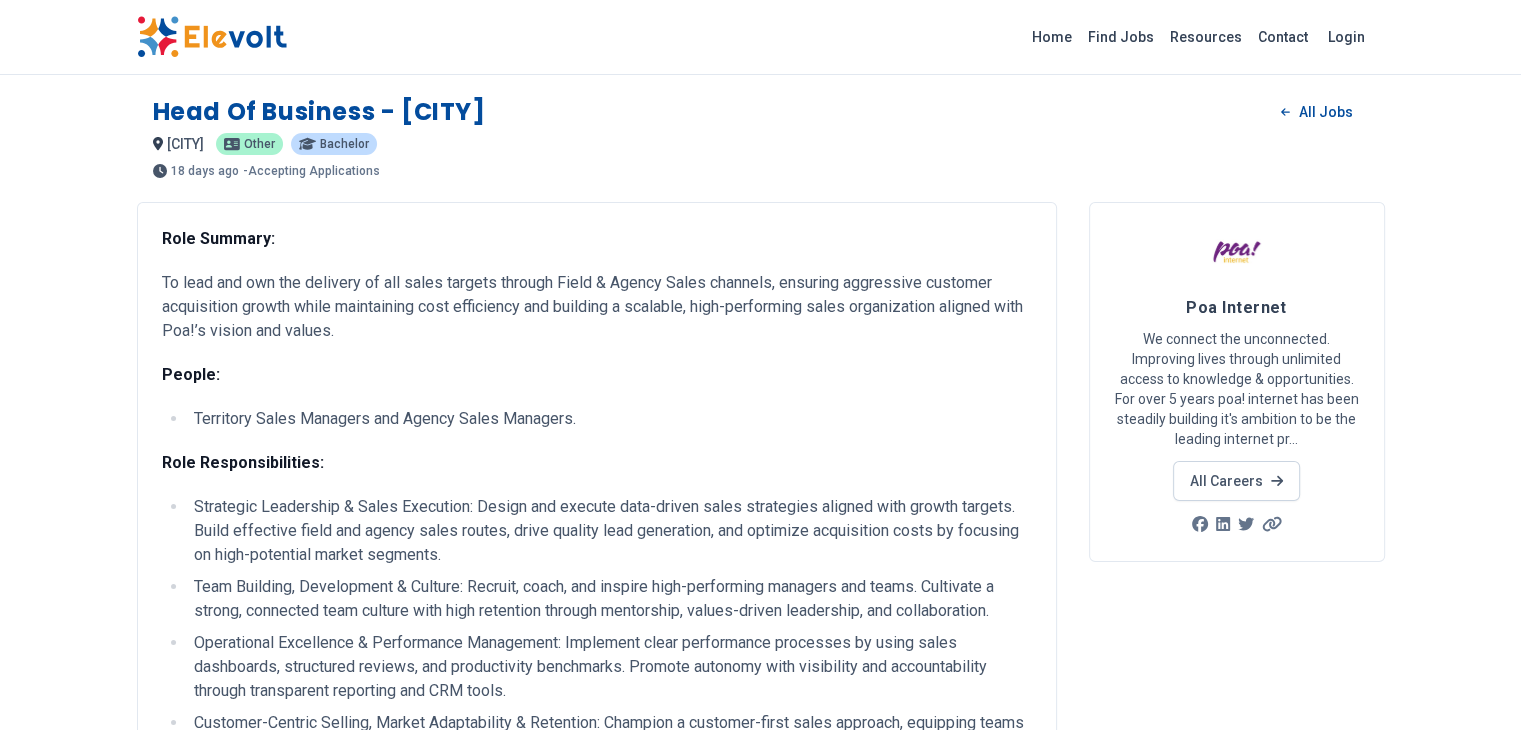 click at bounding box center [212, 37] 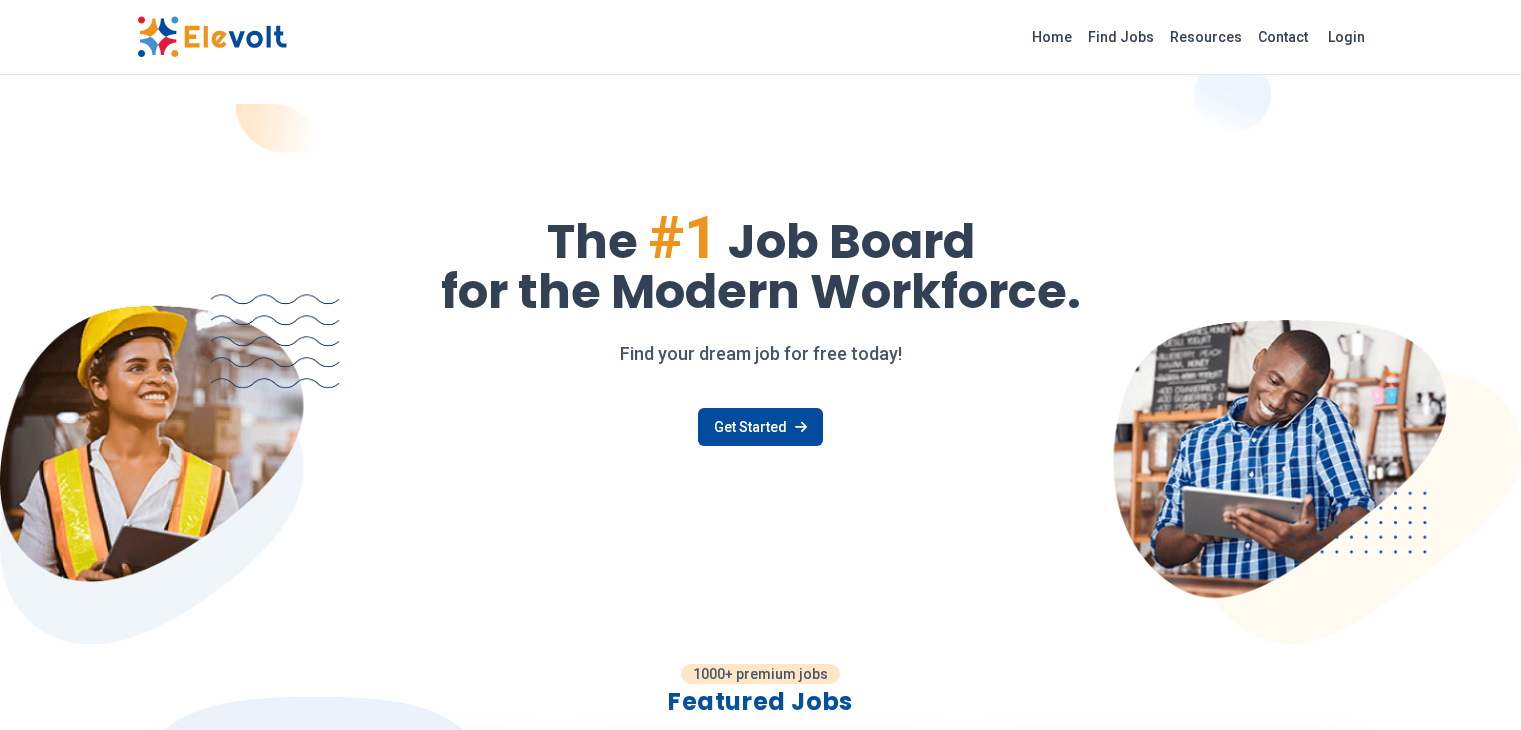 scroll, scrollTop: 0, scrollLeft: 0, axis: both 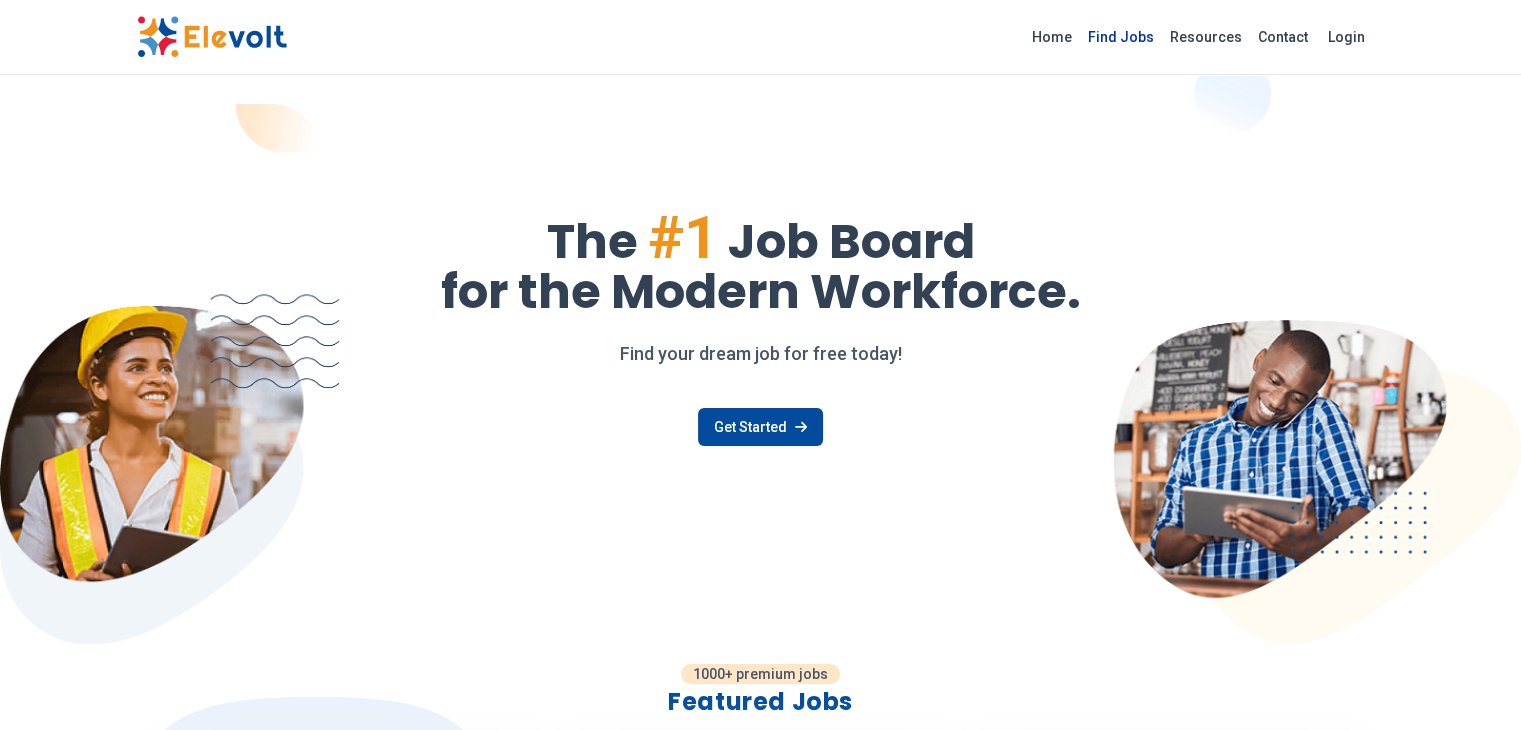 click on "Find Jobs" at bounding box center [1121, 37] 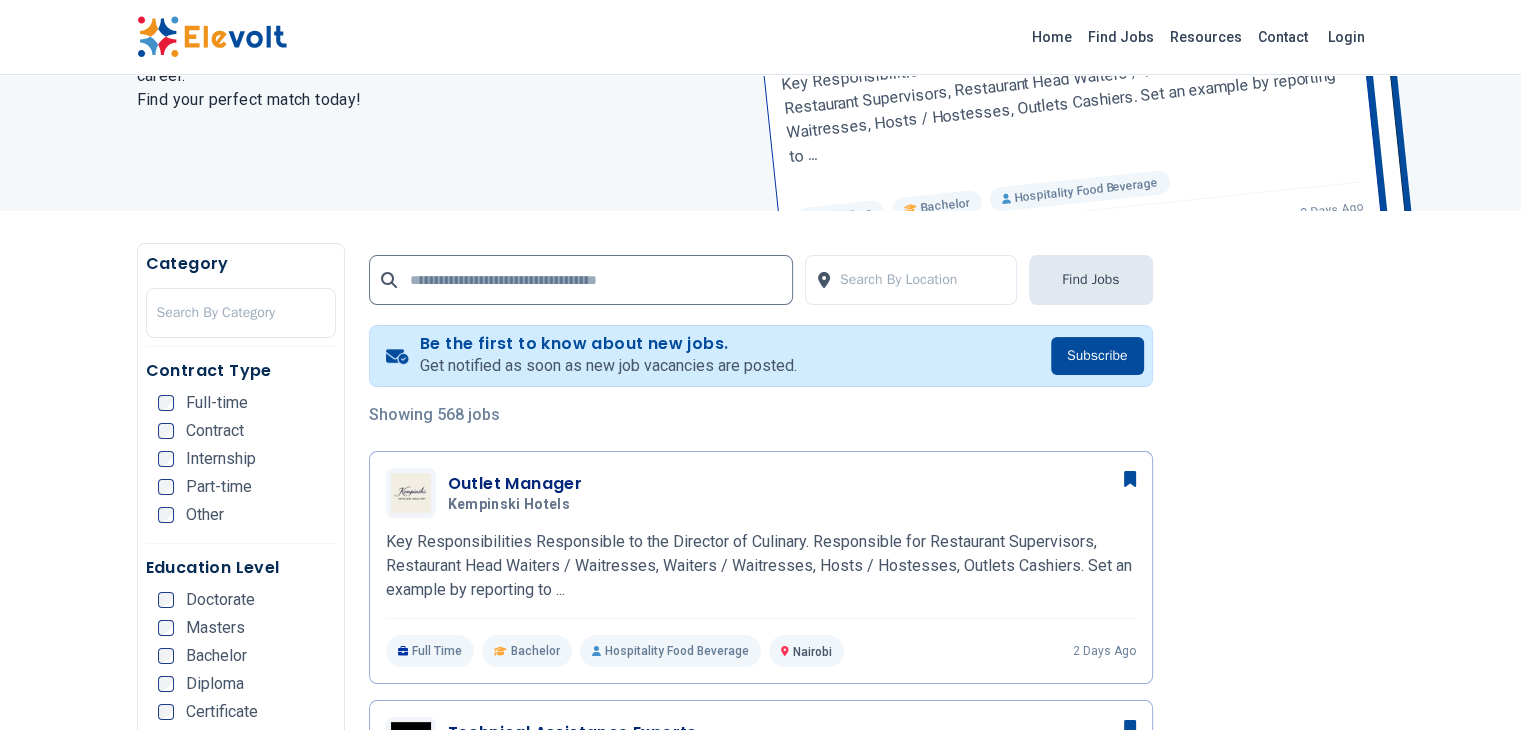 scroll, scrollTop: 0, scrollLeft: 0, axis: both 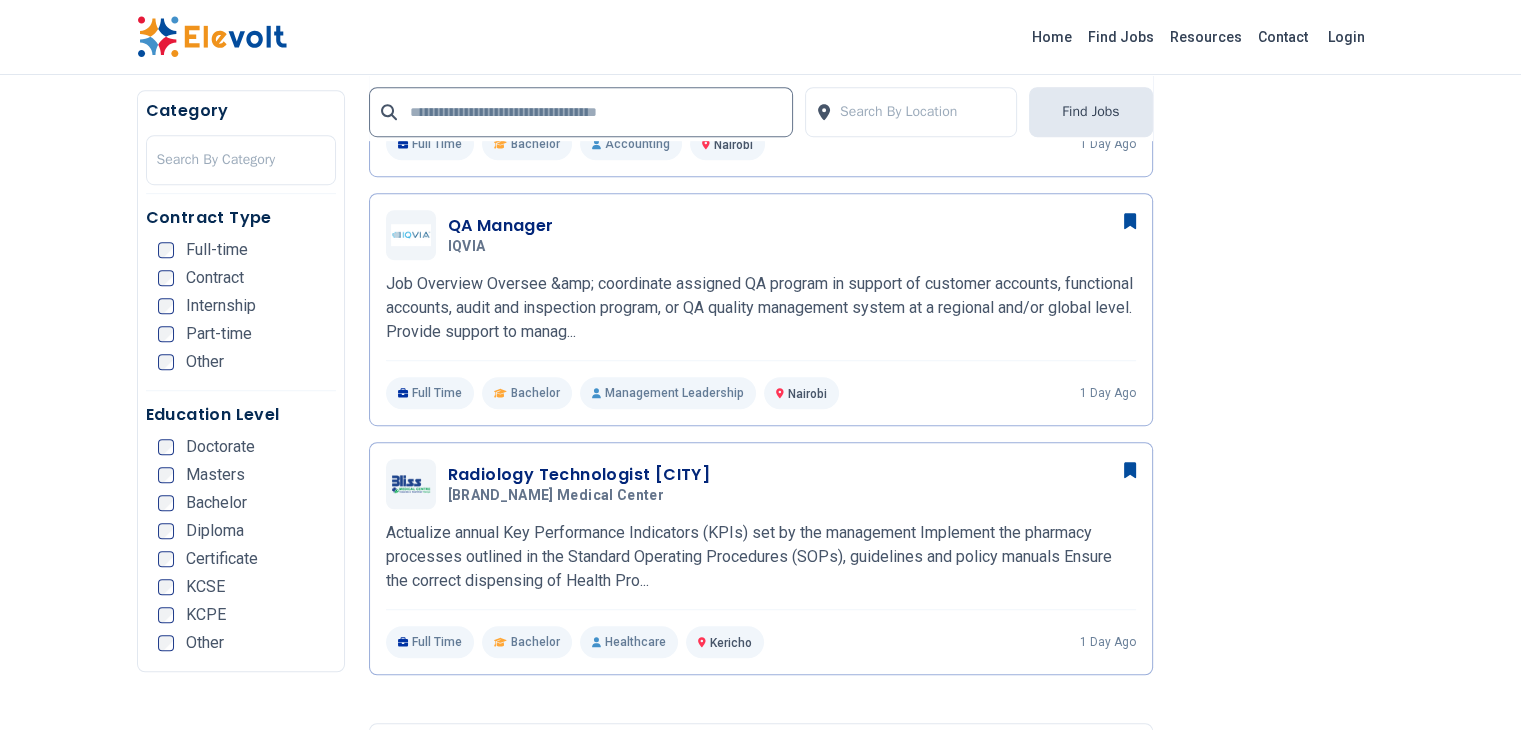 click on "Job Overview
Oversee &amp; coordinate assigned QA program in support of customer accounts, functional accounts, audit and inspection program, or QA quality management system at a regional and/or global level.  Provide support to manag..." at bounding box center (761, 308) 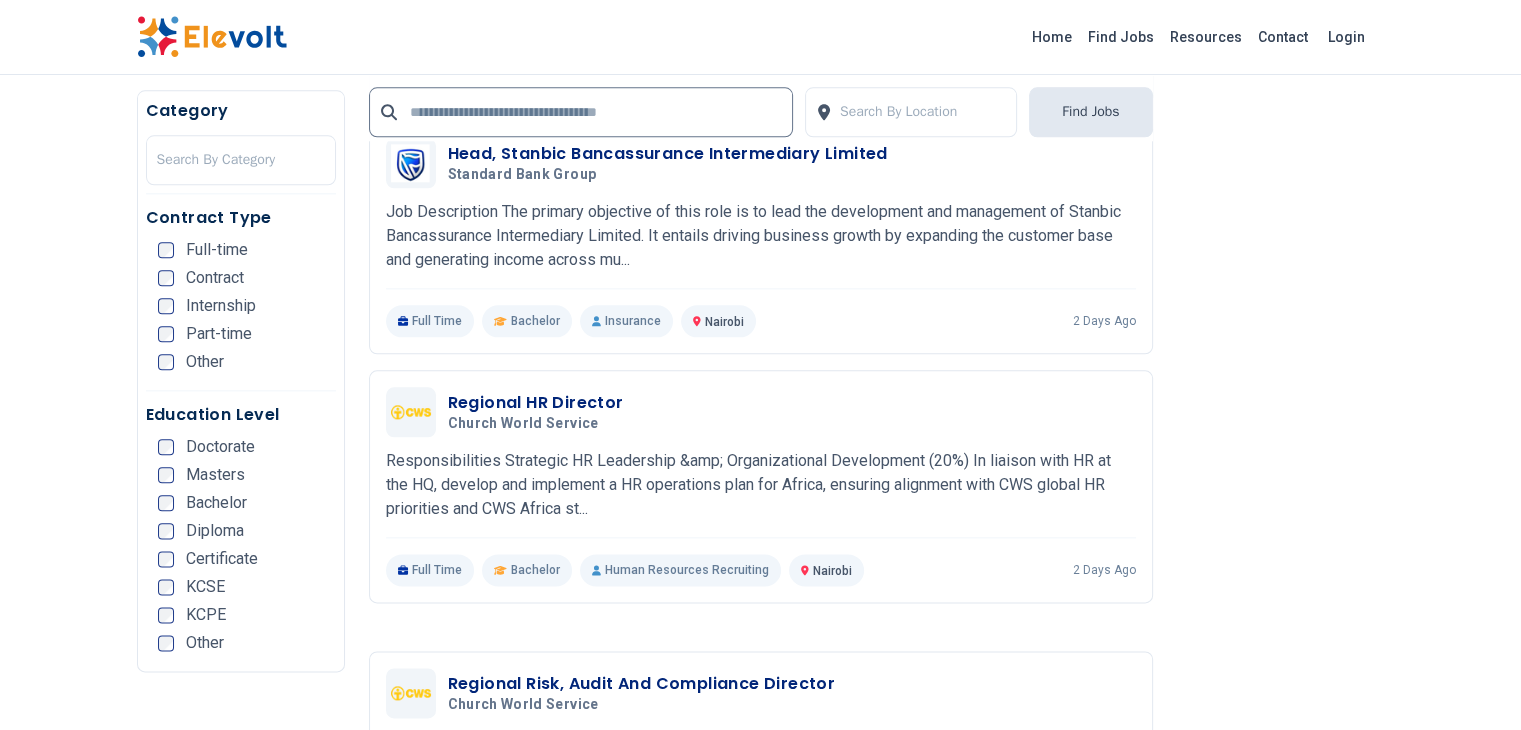 scroll, scrollTop: 2331, scrollLeft: 0, axis: vertical 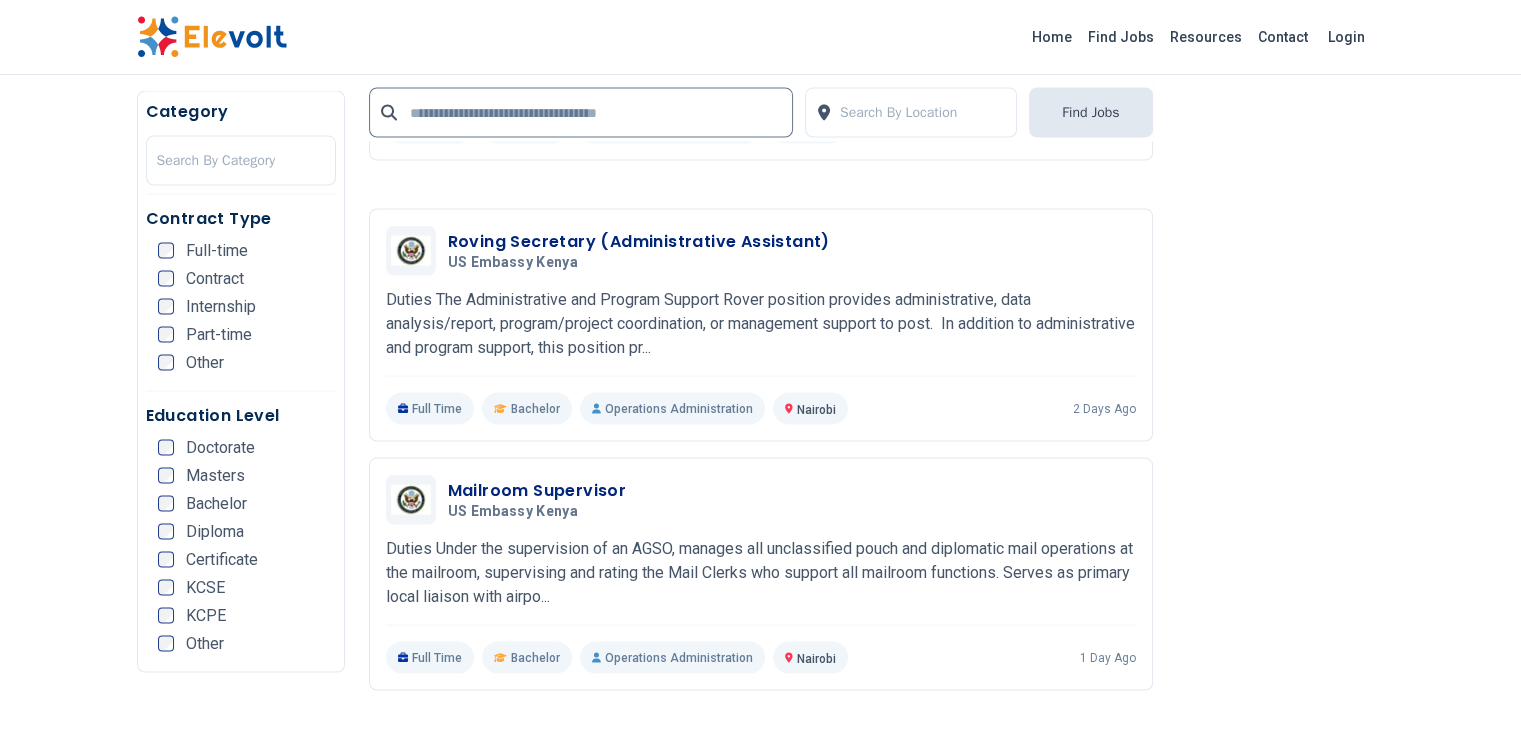 click on "Showing 568 jobs Outlet Manager Kempinski Hotels 08/01/2025 08/31/2025 Nairobi KE Key Responsibilities
Responsible to the Director of Culinary.
Responsible for Restaurant Supervisors, Restaurant Head Waiters / Waitresses, Waiters / Waitresses, Hosts / Hostesses, Outlets Cashiers.
Set an example by reporting to ... Key Responsibilities
Responsible to the Director of Culinary.
Responsible for Restaurant Supervisors, Restaurant Head Waiters / Waitresses, Waiters / Waitresses, Hosts / Hostesses, Outlets Cashiers.
Set an example by reporting to duty punctually wearing business attire according to the hotels dress code and Kempinski grooming standards, always maintaining a high standard of personal appearance and hygiene.
Provide professional and courteous service at all times and ensure that all employees of the assigned outlet follow the example.
Ensure that the place of work and surrounding area is kept clean and is always organised." at bounding box center (761, -1178) 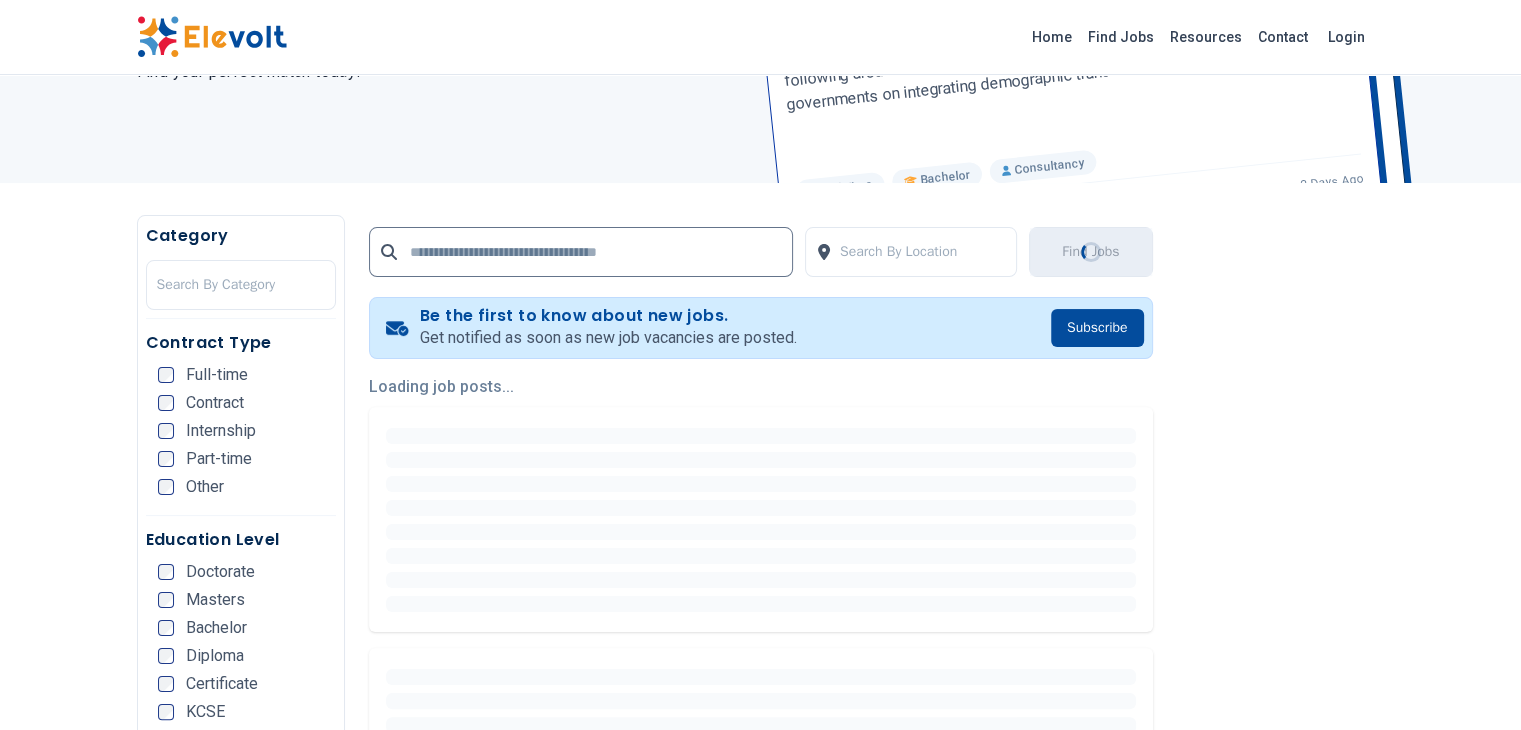 scroll, scrollTop: 248, scrollLeft: 0, axis: vertical 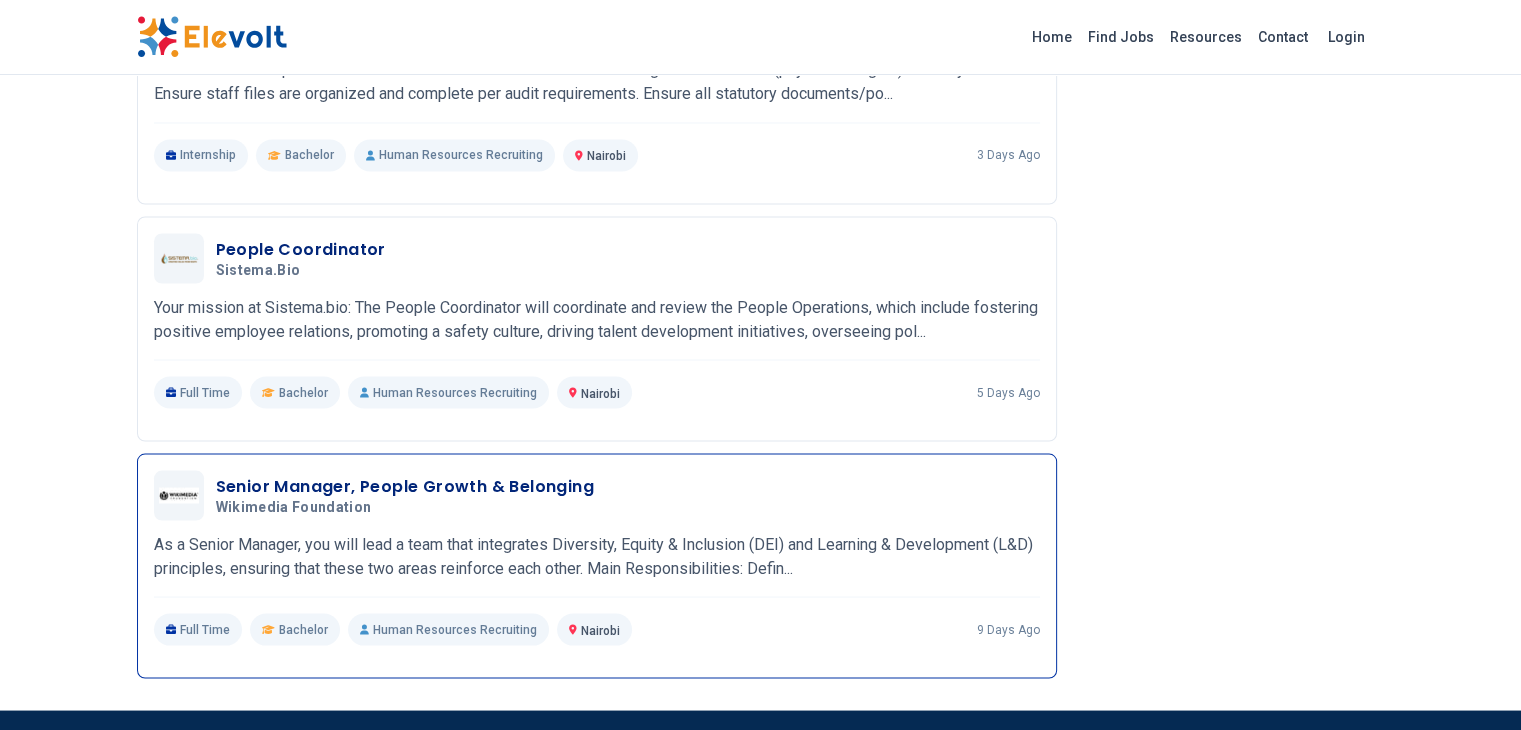click on "Senior Manager, People Growth & Belonging" at bounding box center (405, 486) 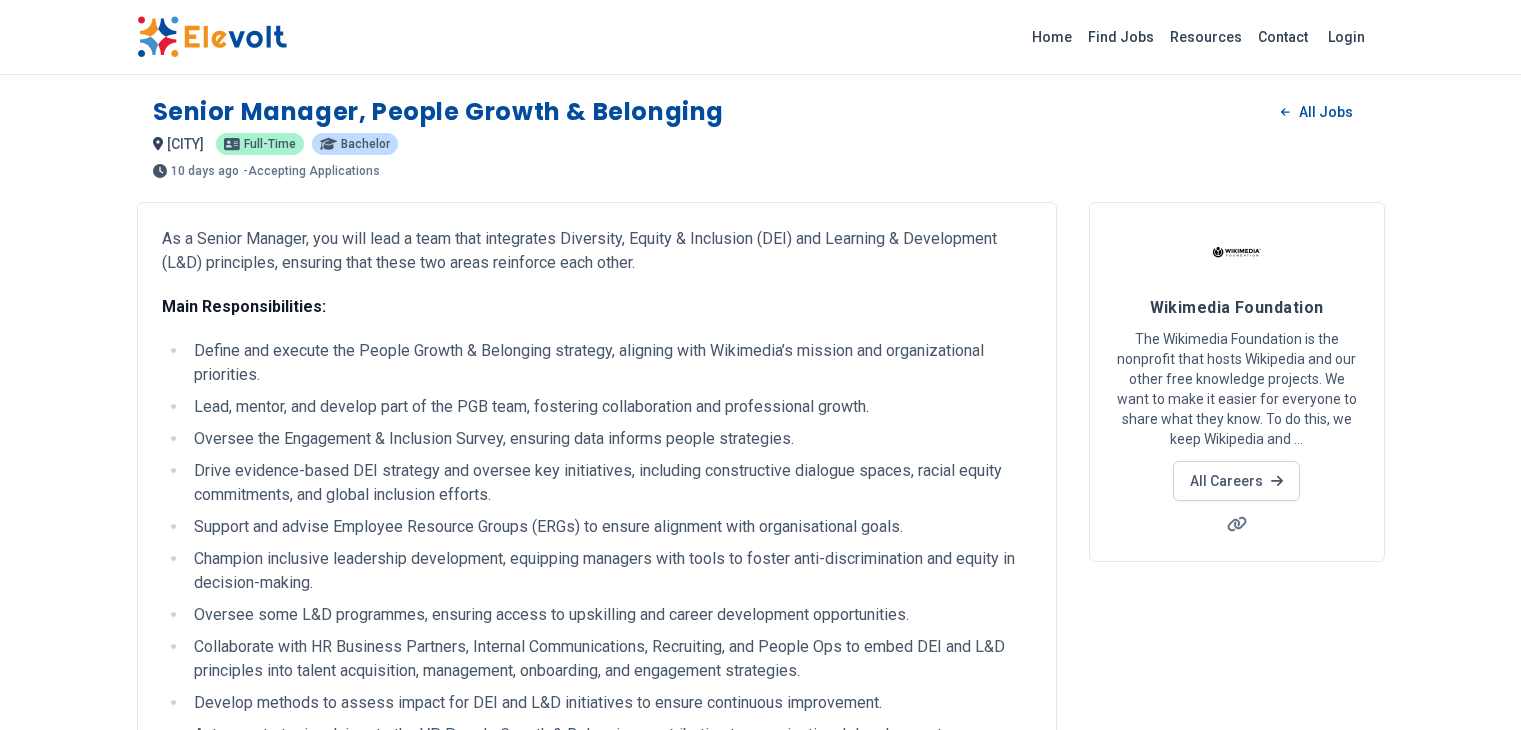 scroll, scrollTop: 926, scrollLeft: 0, axis: vertical 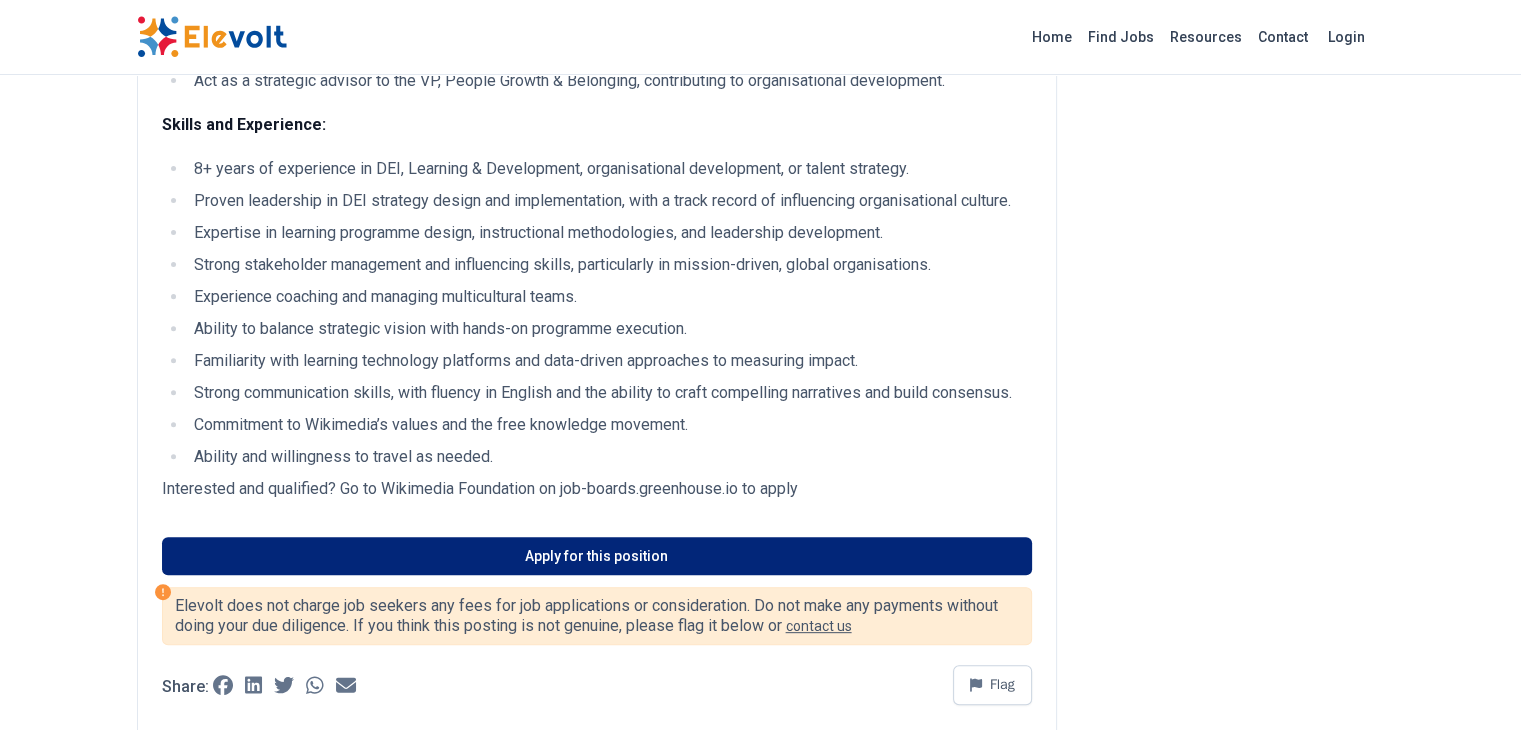click on "Apply for this position" at bounding box center (597, 556) 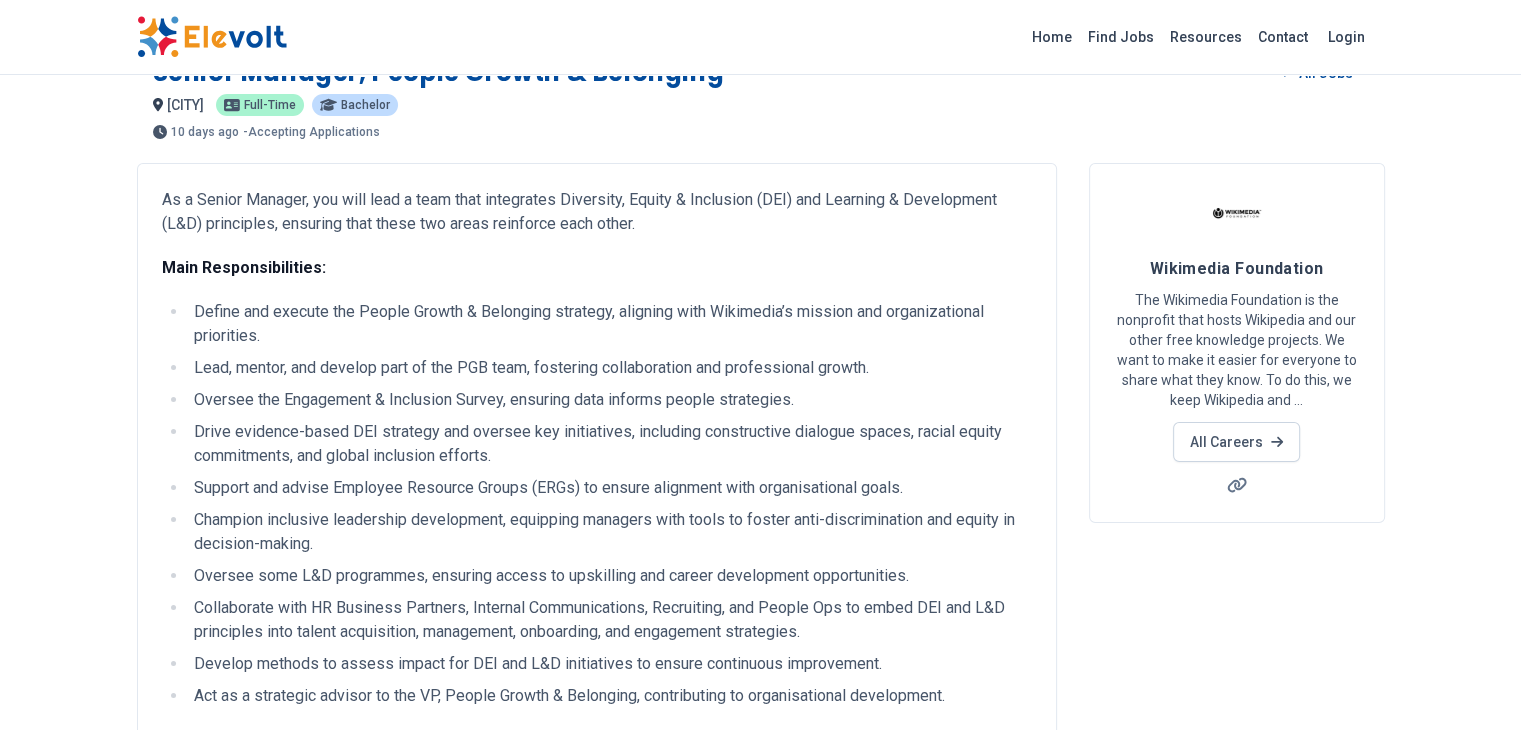 scroll, scrollTop: 0, scrollLeft: 0, axis: both 